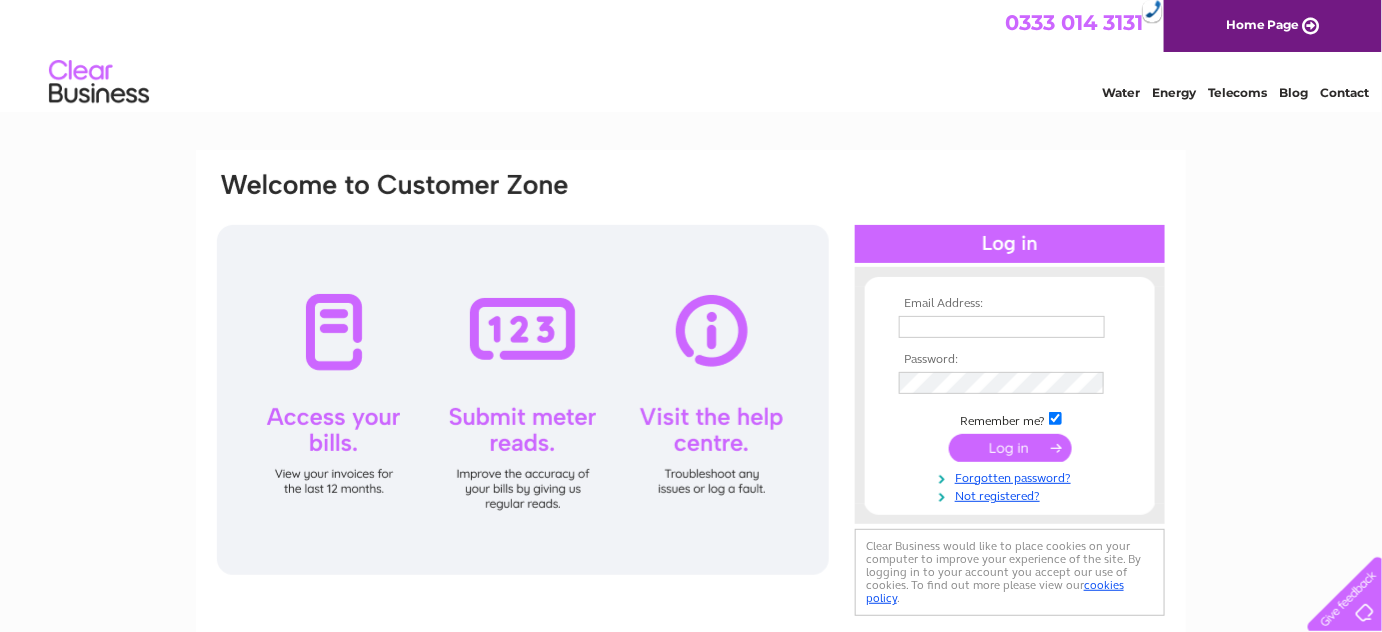 scroll, scrollTop: 0, scrollLeft: 0, axis: both 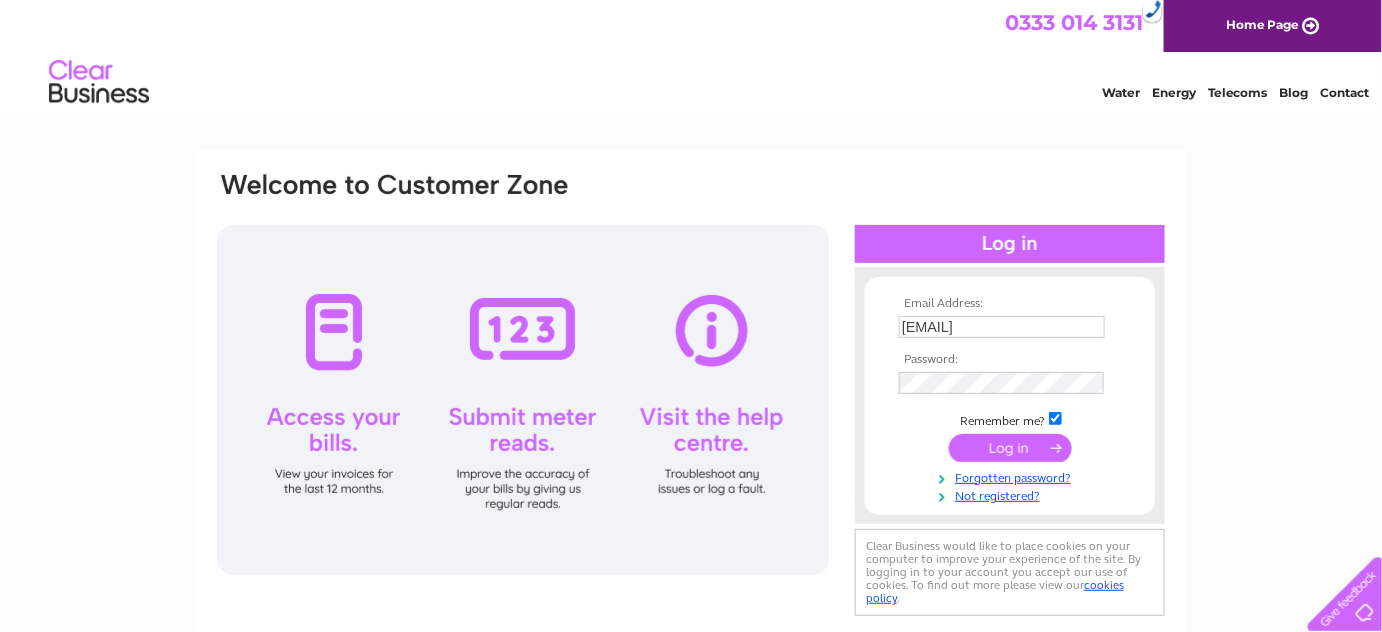 click at bounding box center [1010, 448] 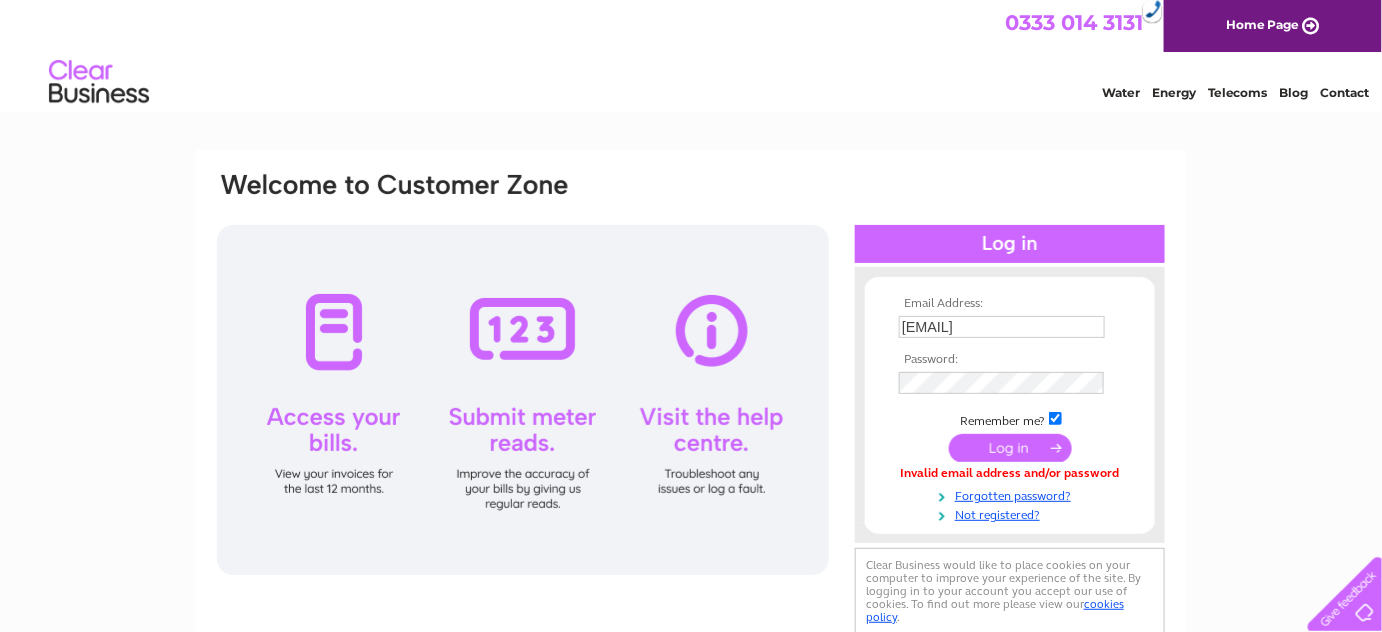 scroll, scrollTop: 0, scrollLeft: 0, axis: both 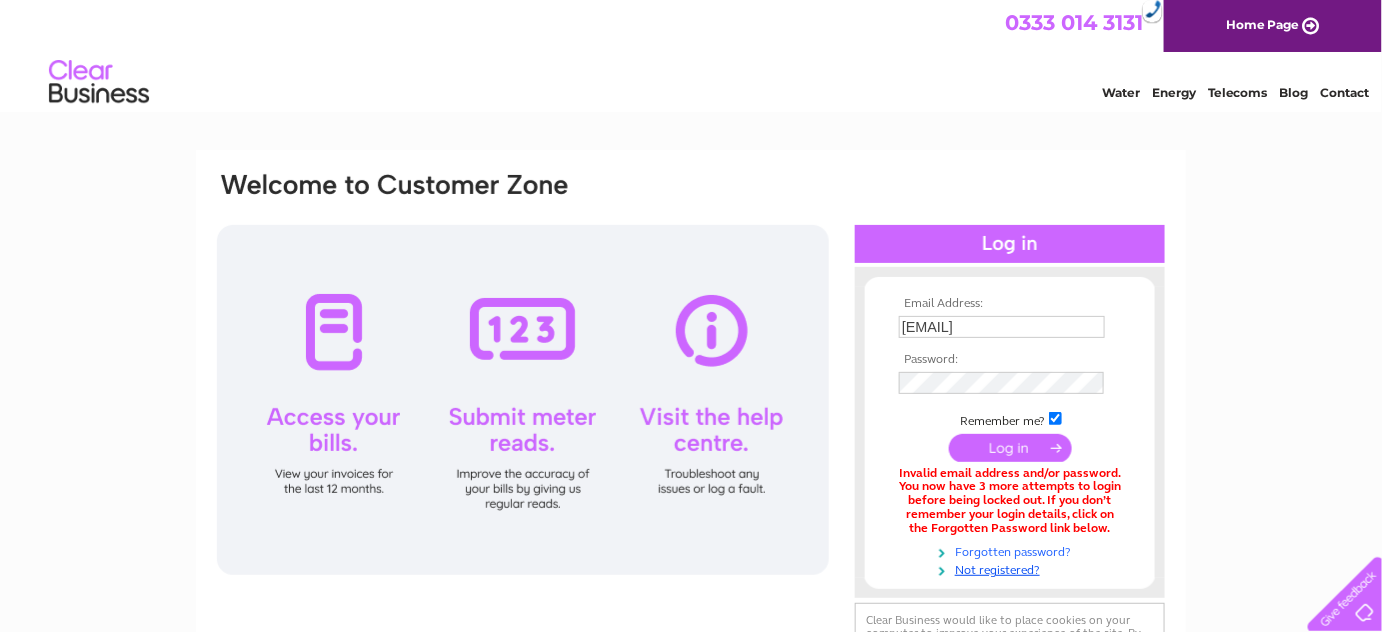 click on "Forgotten password?" at bounding box center (1012, 550) 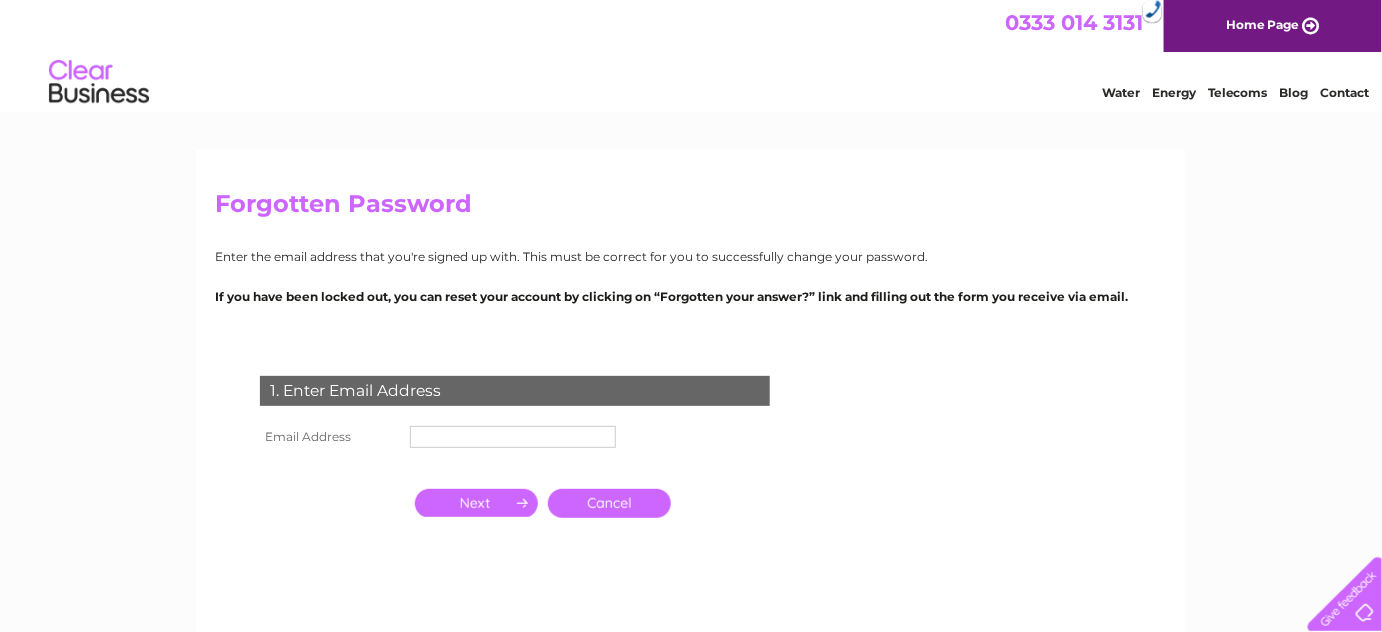 scroll, scrollTop: 0, scrollLeft: 0, axis: both 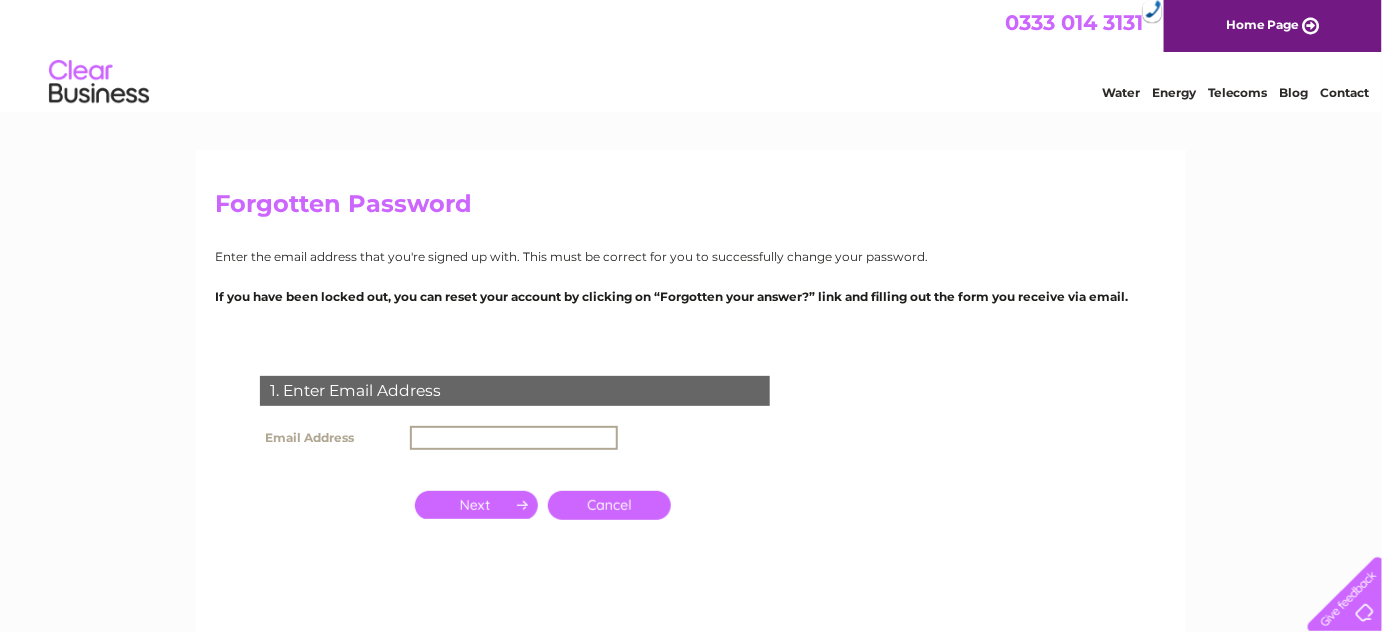 click at bounding box center [514, 438] 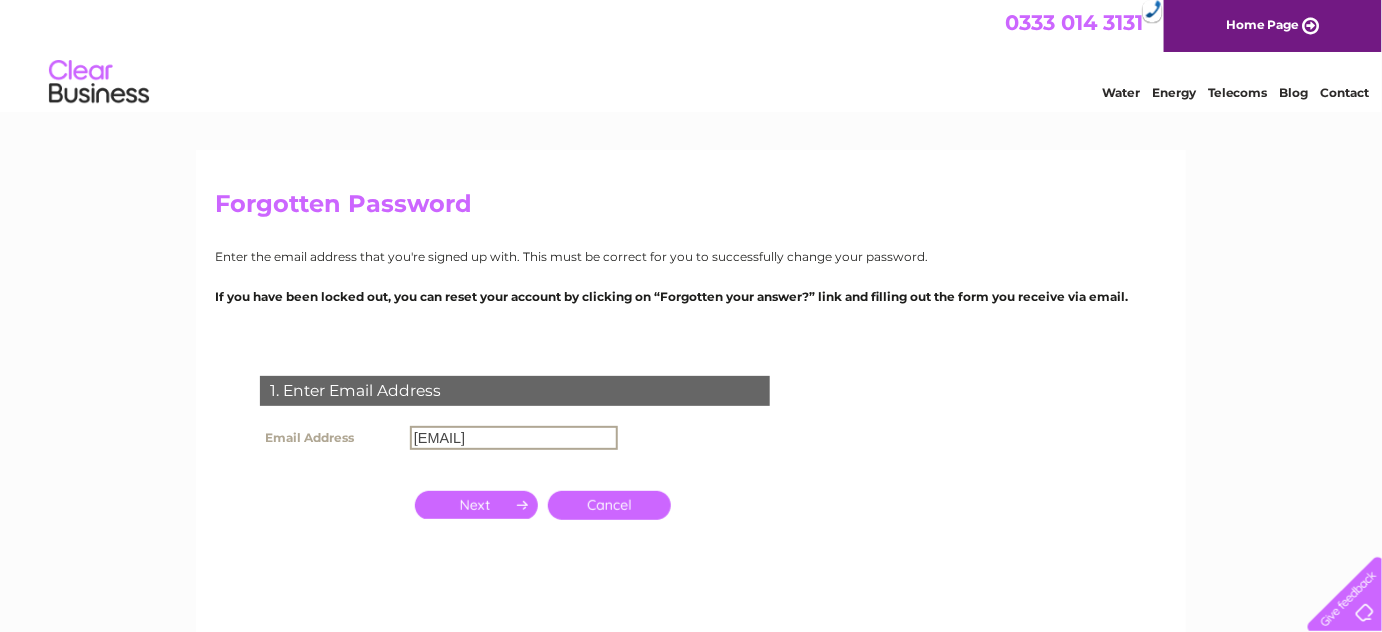 click at bounding box center (476, 505) 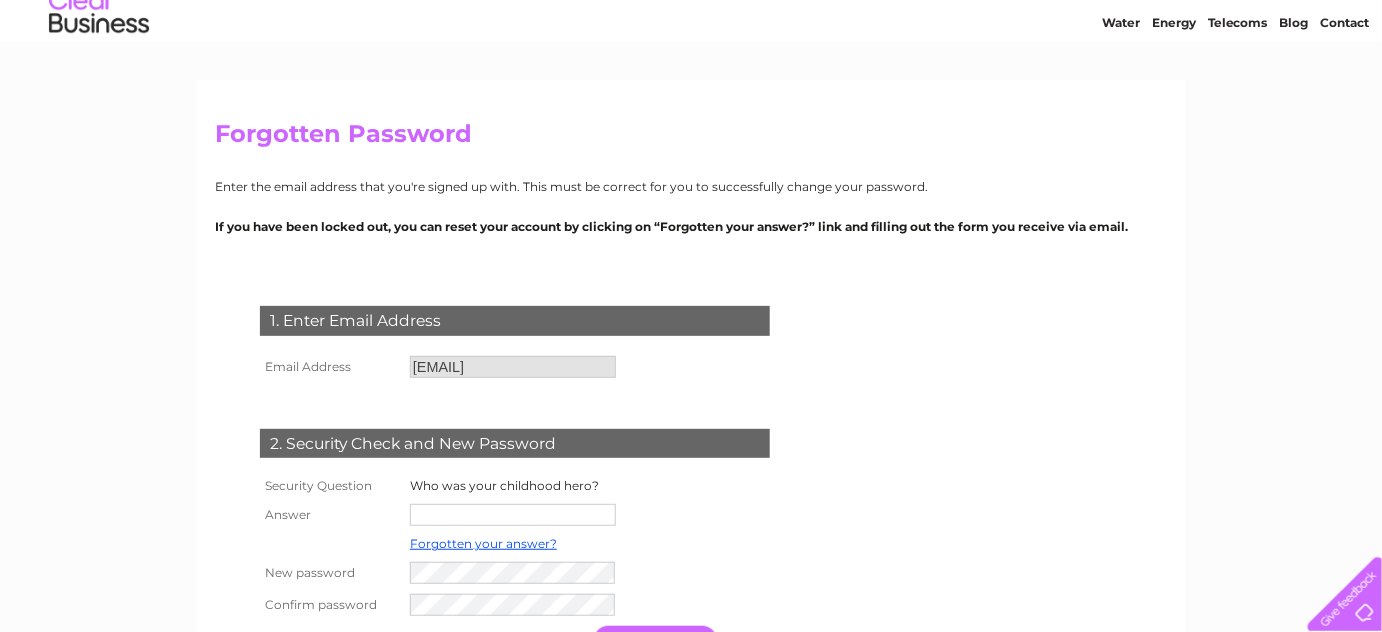 scroll, scrollTop: 90, scrollLeft: 0, axis: vertical 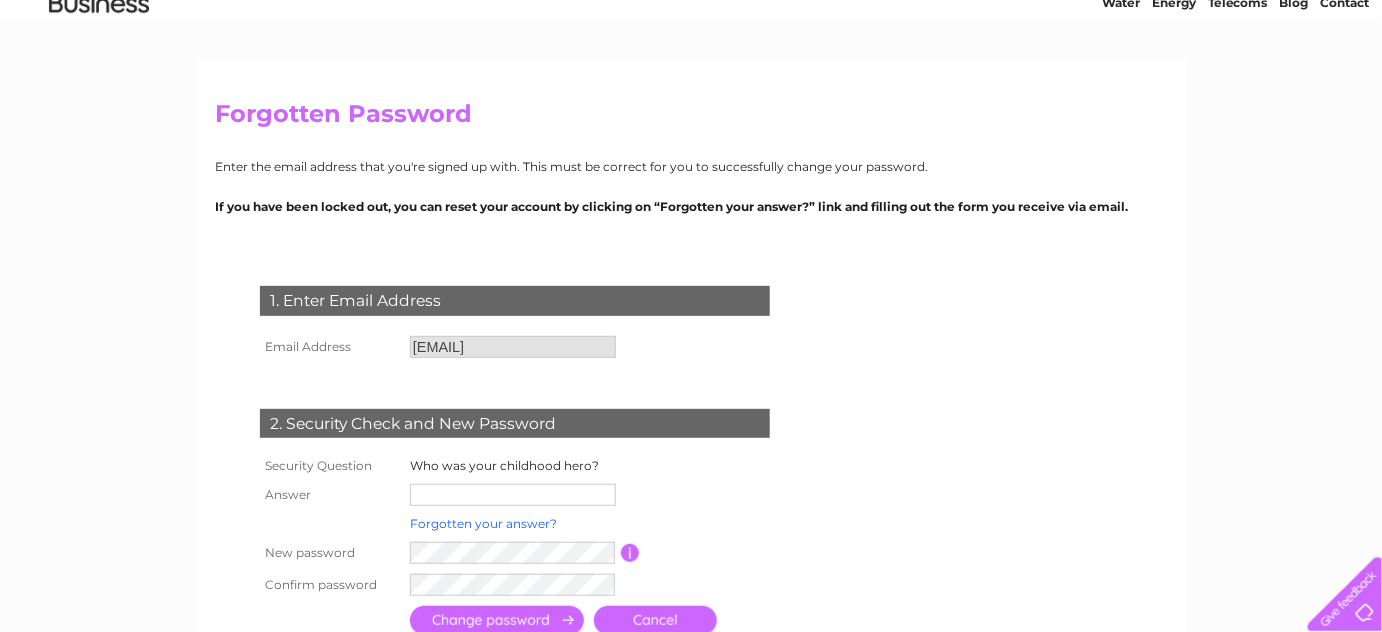 click on "Forgotten your answer?" at bounding box center (483, 523) 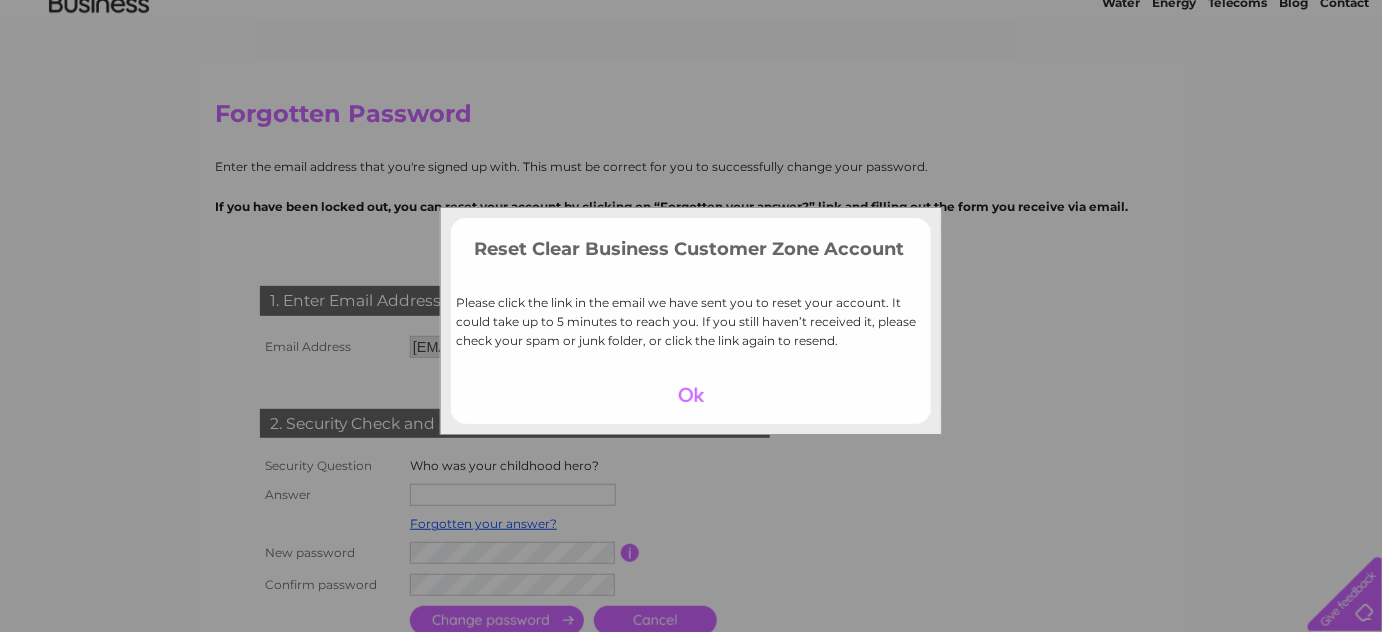 click at bounding box center (691, 395) 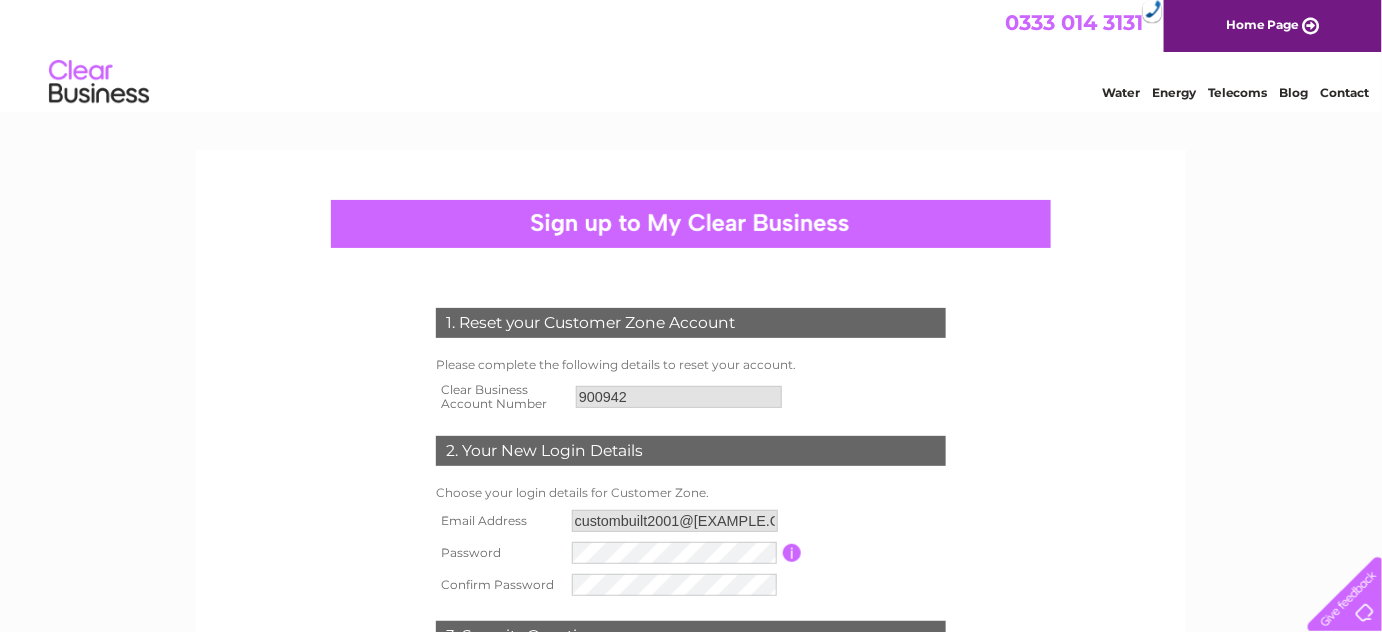 scroll, scrollTop: 0, scrollLeft: 0, axis: both 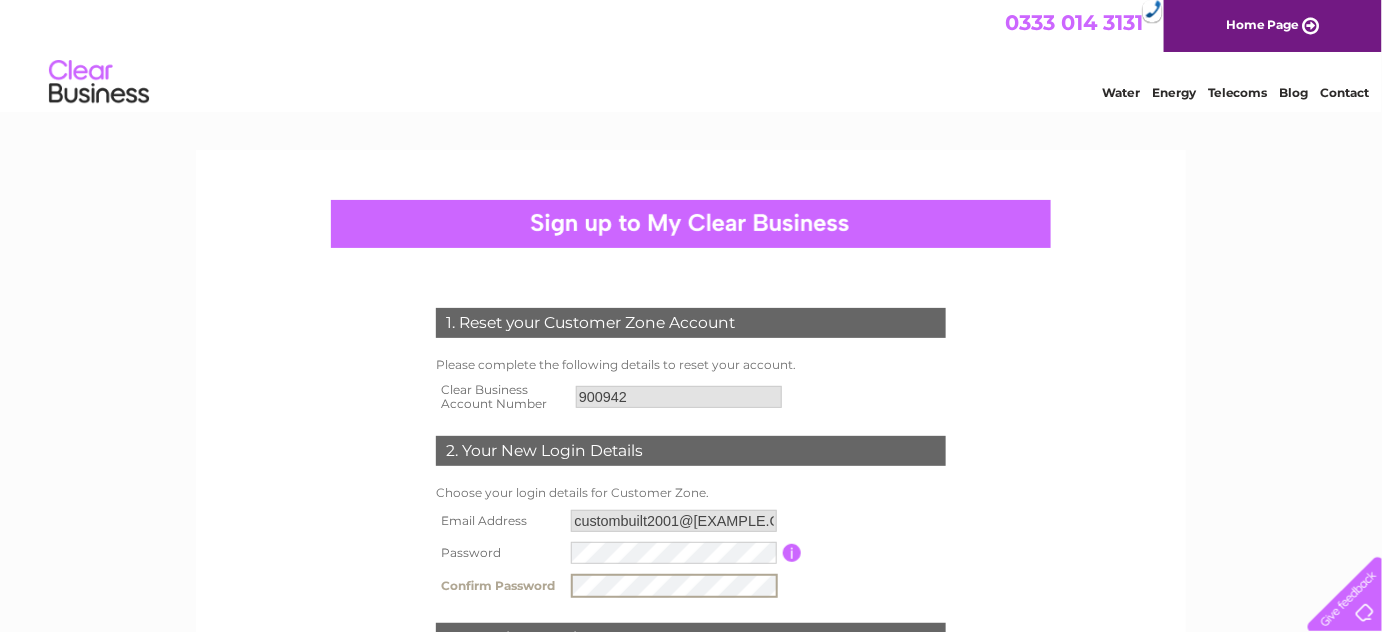 click at bounding box center (792, 553) 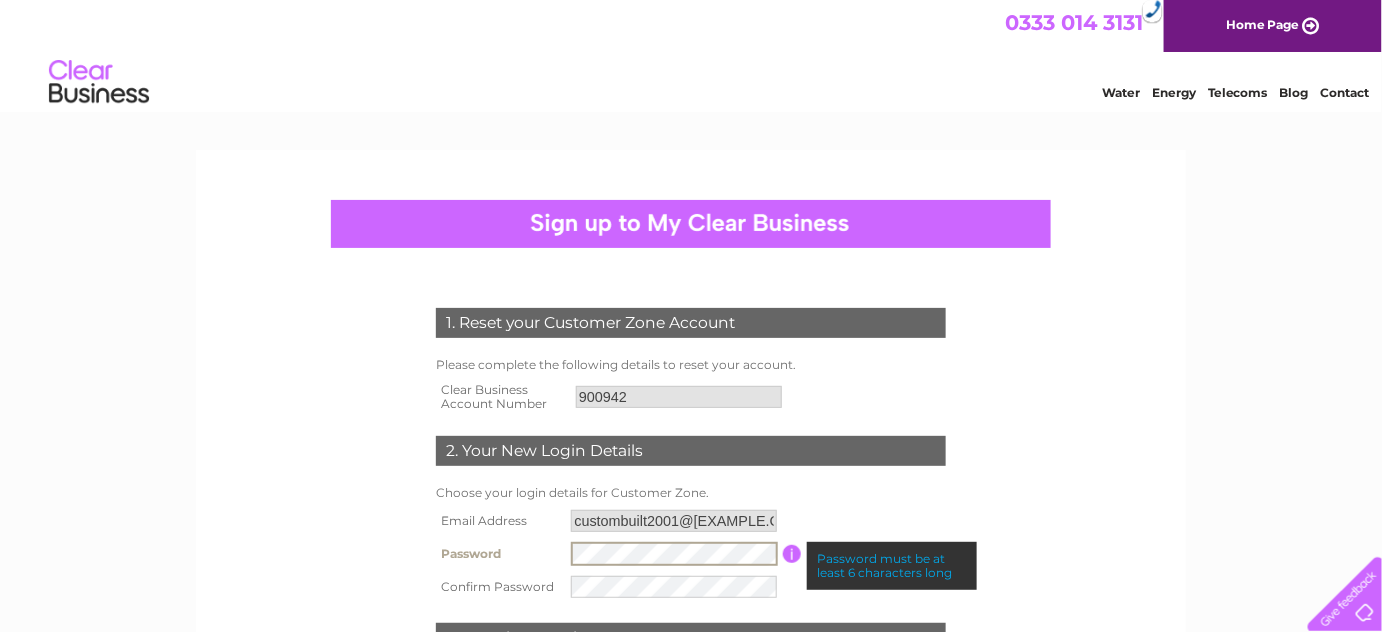 click on "Password
Password must be at least 6 characters long" at bounding box center [691, 554] 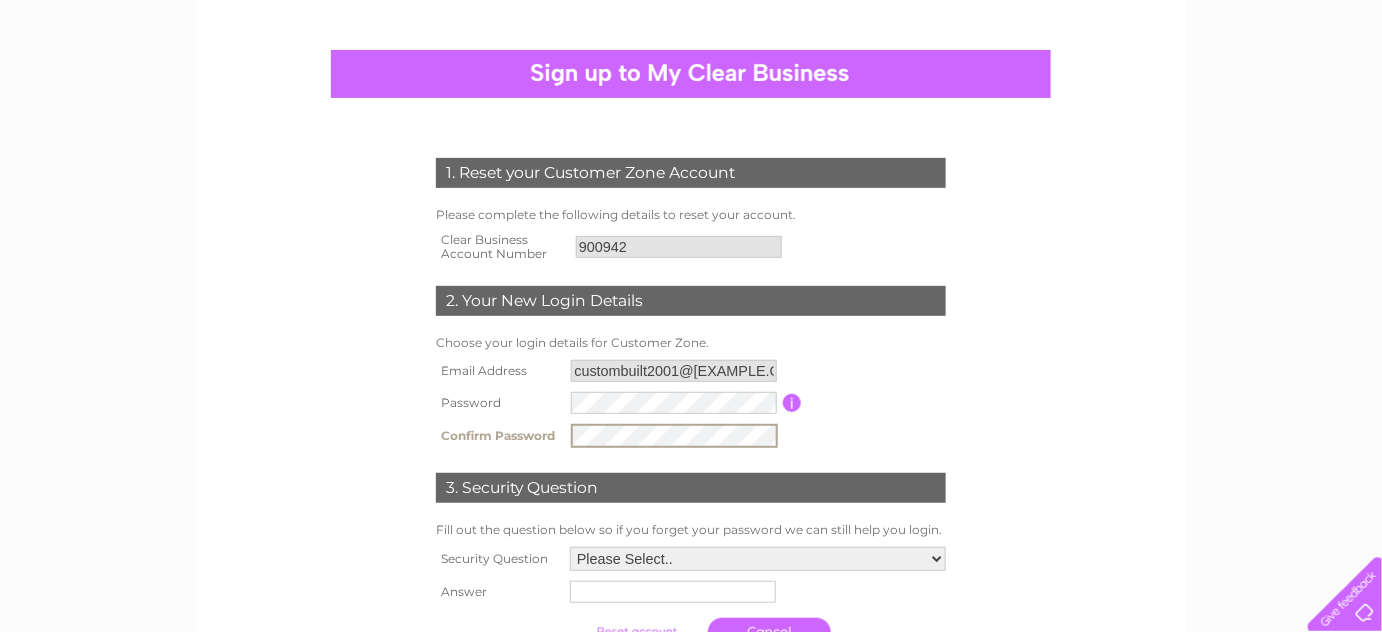 scroll, scrollTop: 272, scrollLeft: 0, axis: vertical 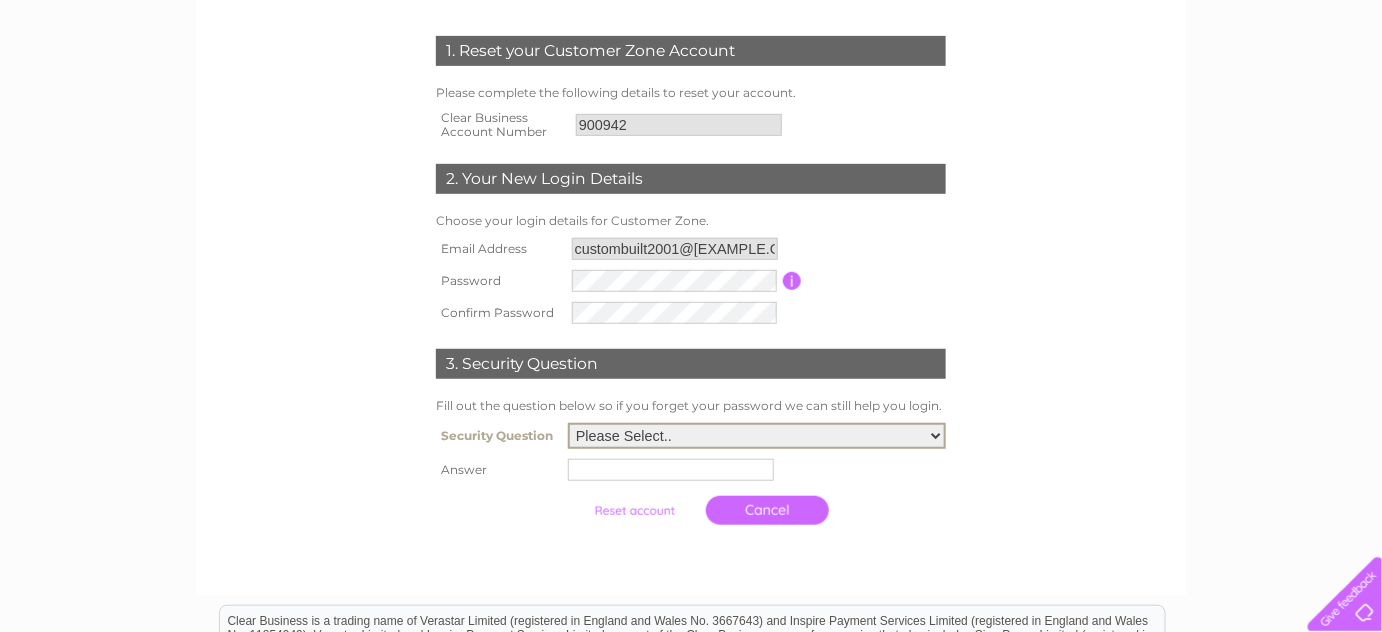 click on "Please Select..
In what town or city was your first job?
In what town or city did you meet your spouse/partner?
In what town or city did your mother and father meet?
What street did you live on as a child?
What was the name of your first pet?
Who was your childhood hero?" at bounding box center [757, 436] 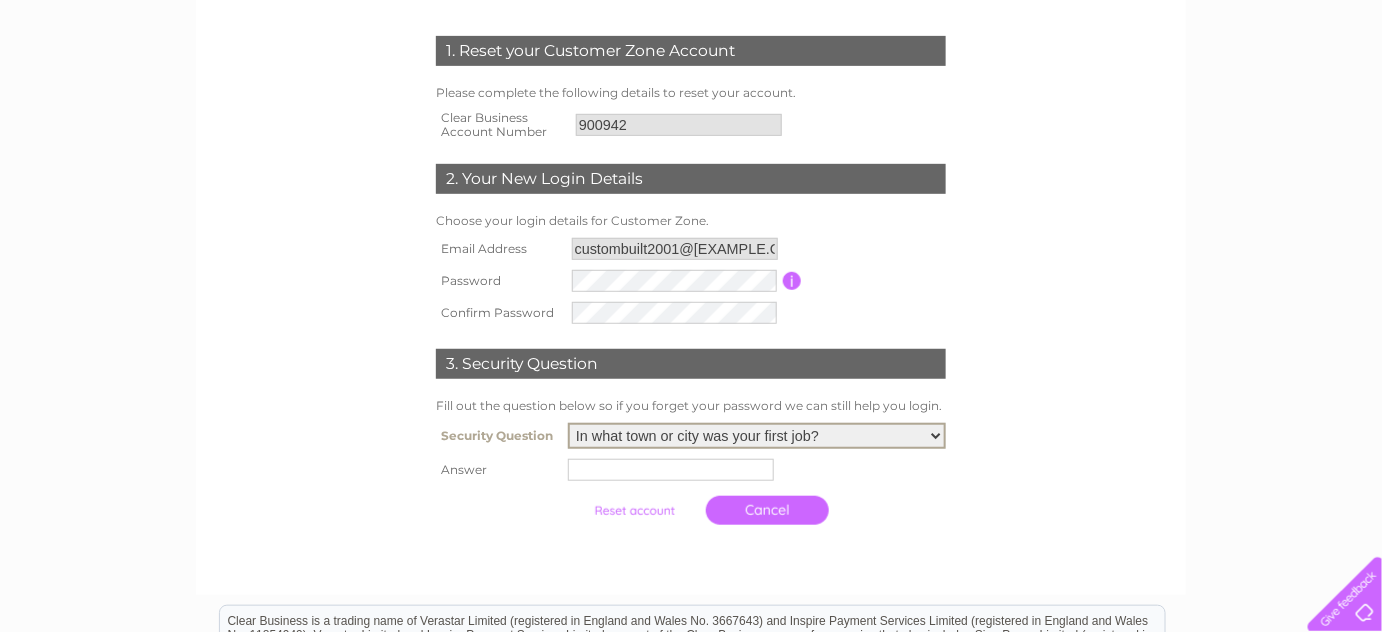 click at bounding box center (671, 470) 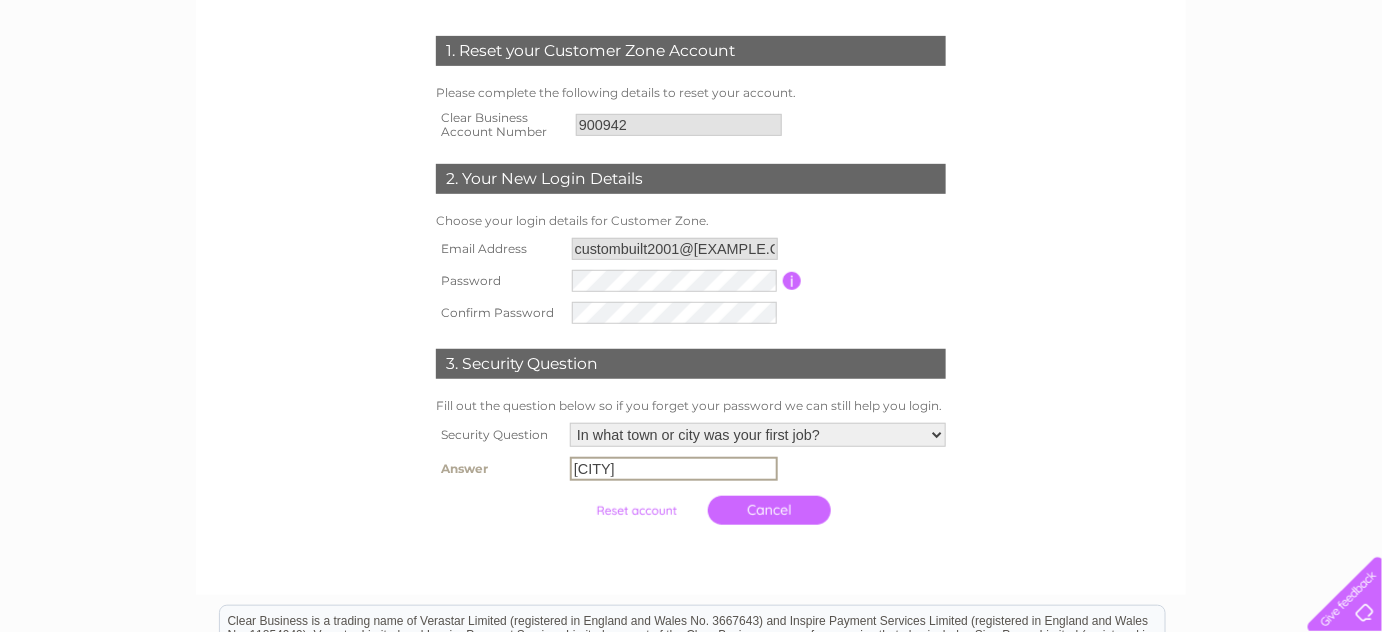 type on "Glasgow" 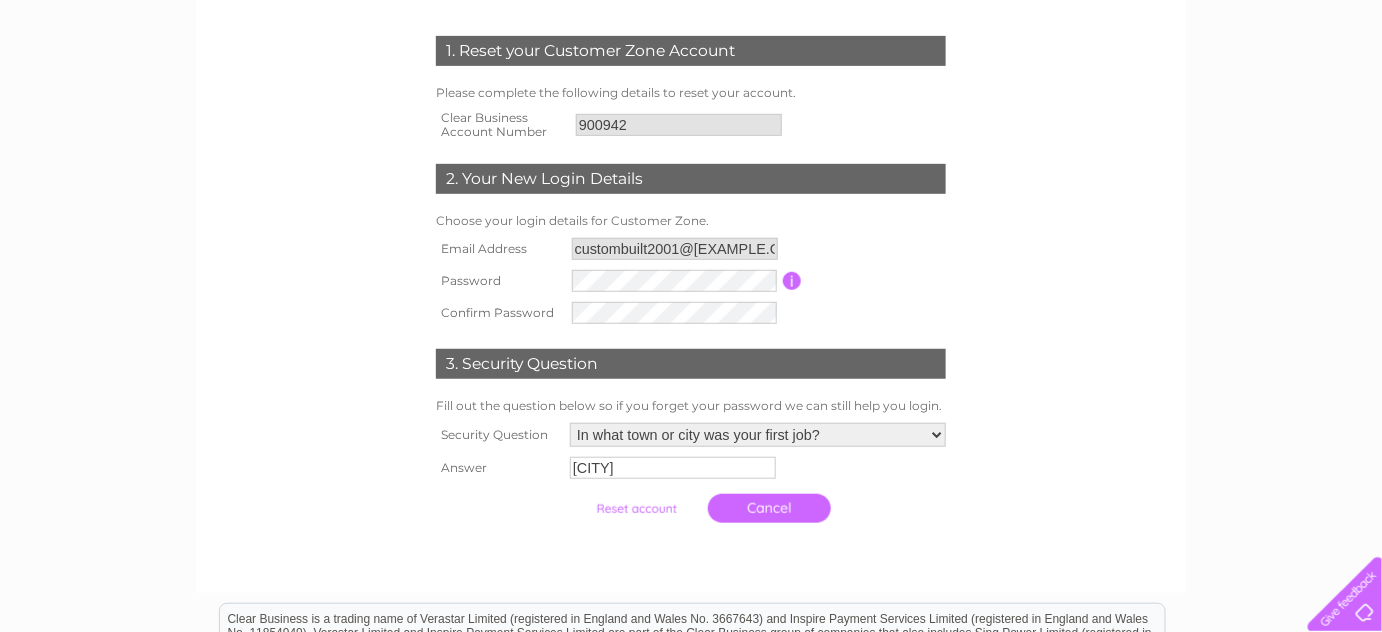 click at bounding box center [636, 509] 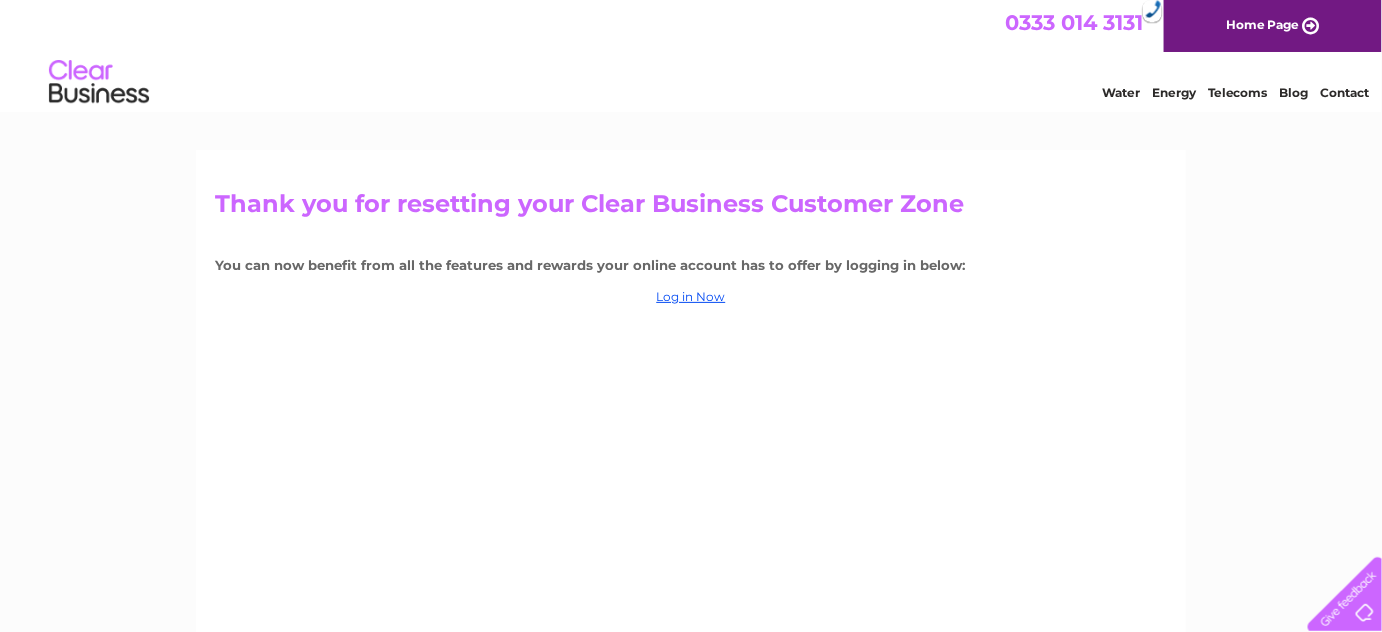 scroll, scrollTop: 0, scrollLeft: 0, axis: both 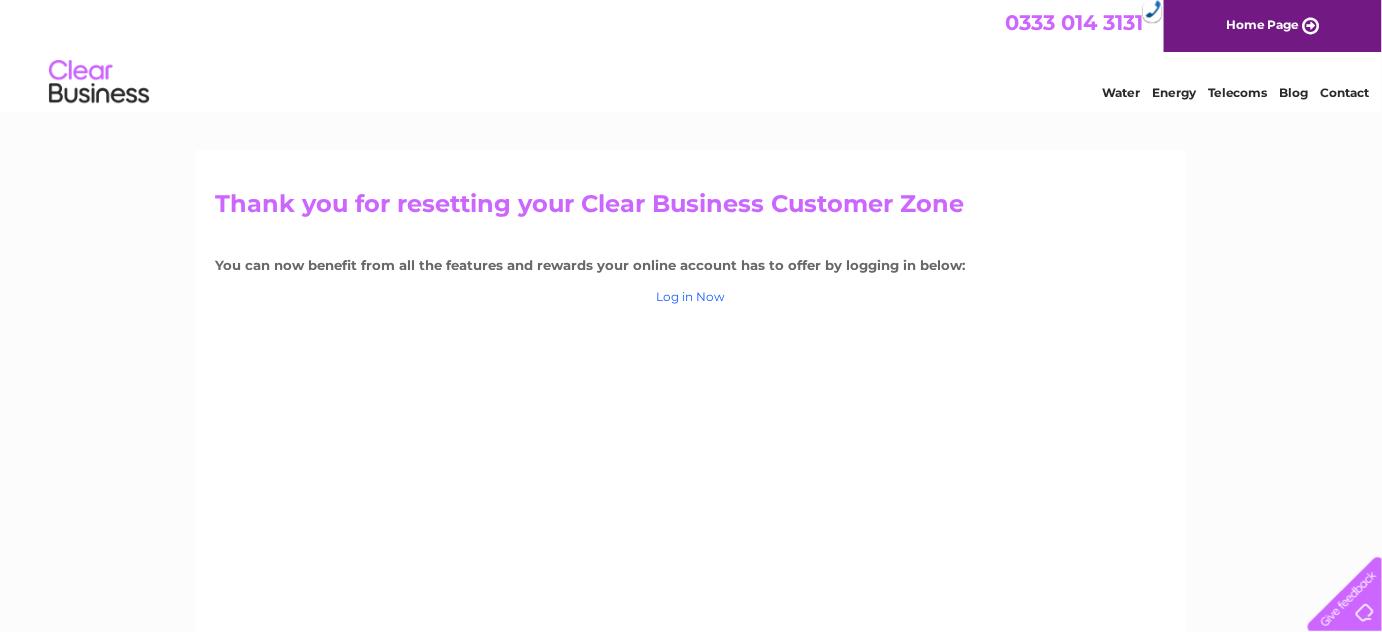 click on "Log in Now" at bounding box center (691, 296) 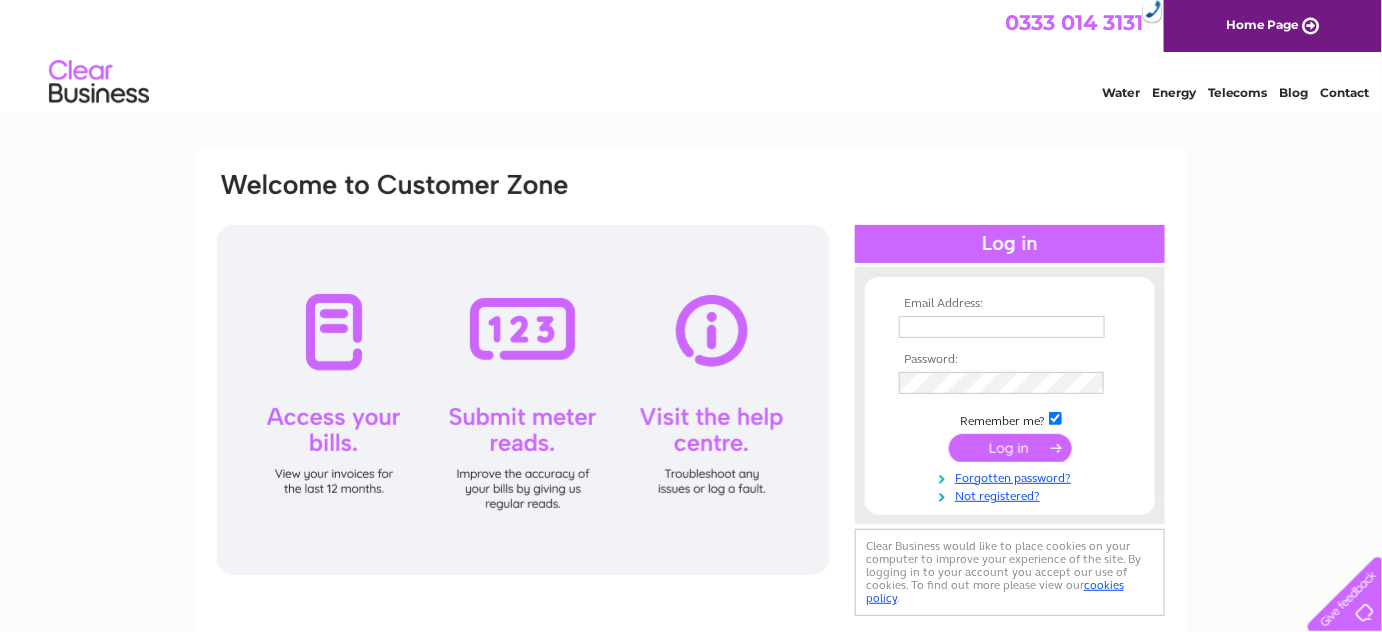 scroll, scrollTop: 0, scrollLeft: 0, axis: both 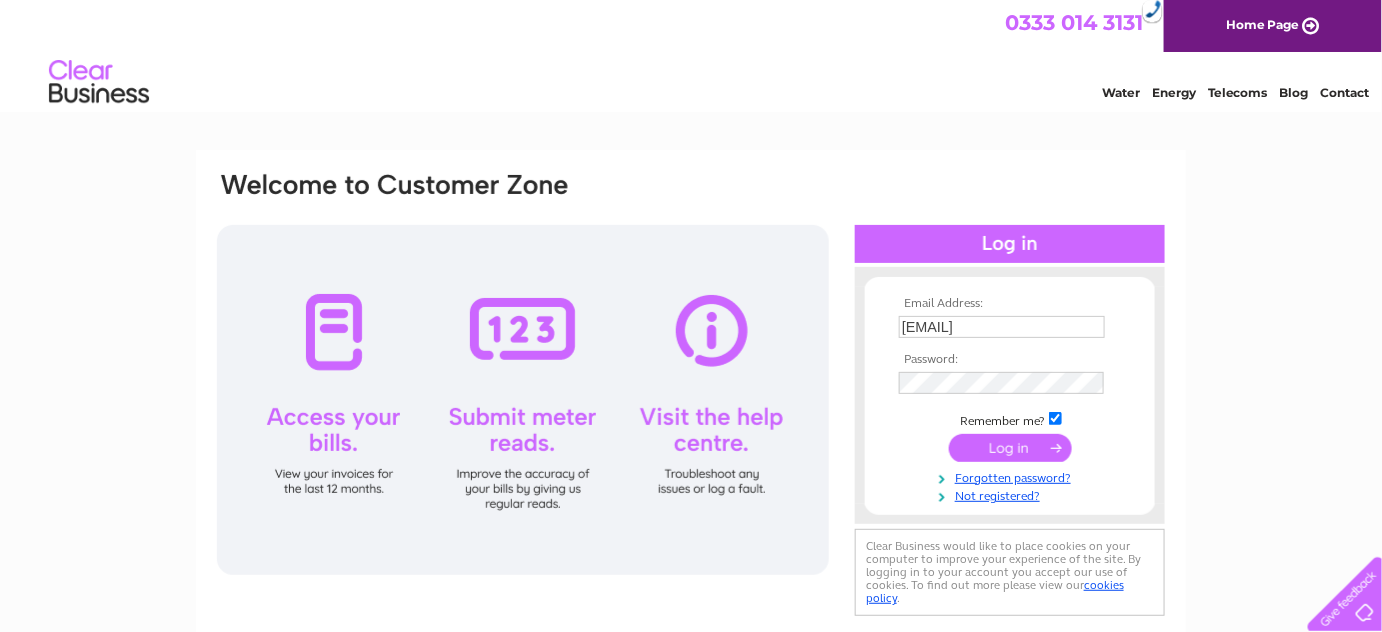 click at bounding box center [1010, 448] 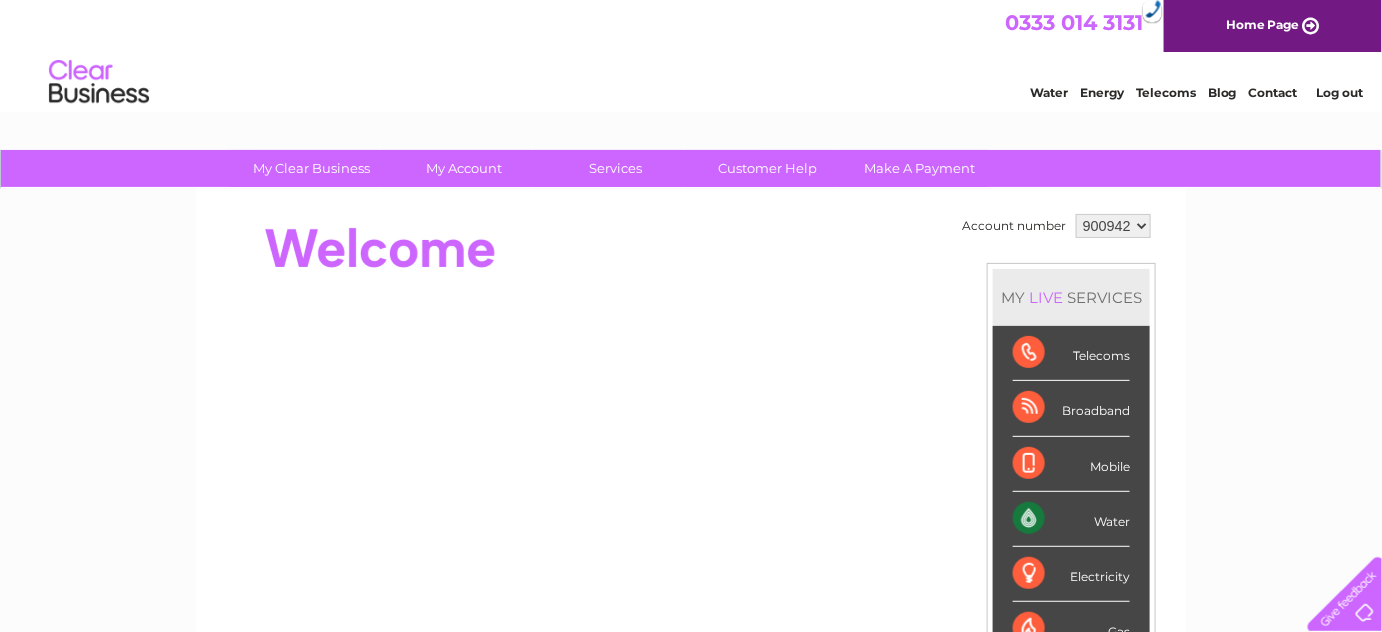 scroll, scrollTop: 0, scrollLeft: 0, axis: both 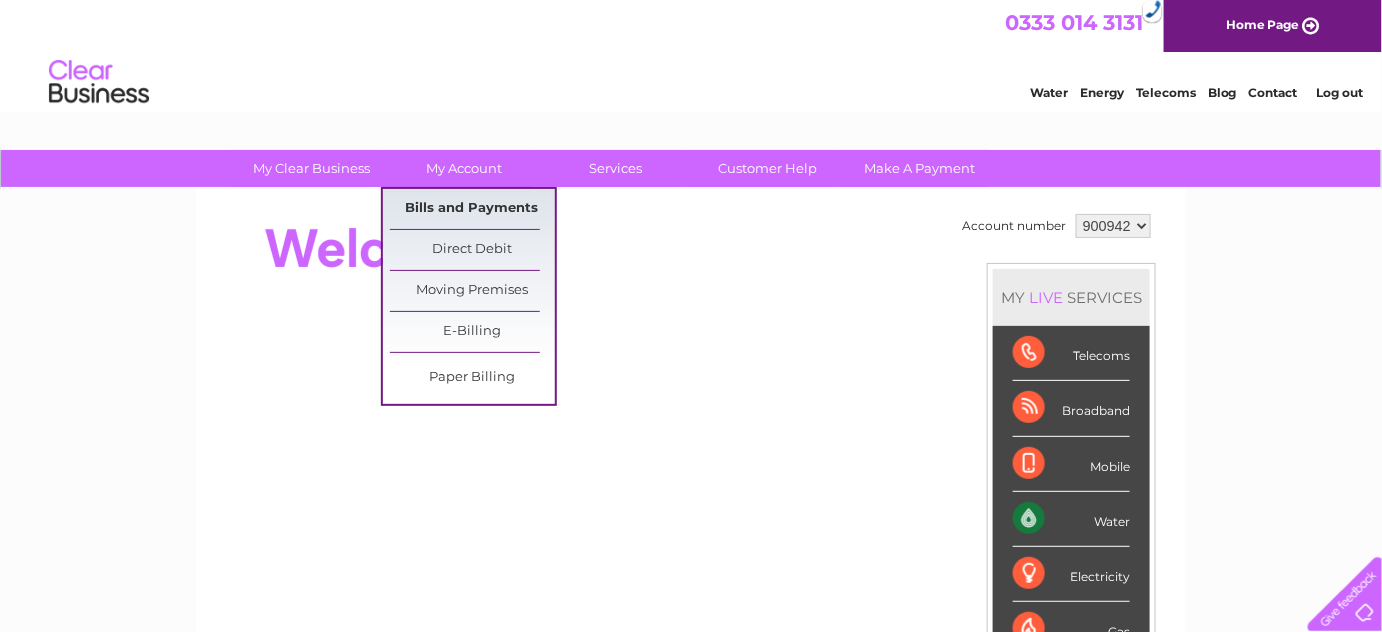 click on "Bills and Payments" at bounding box center [472, 209] 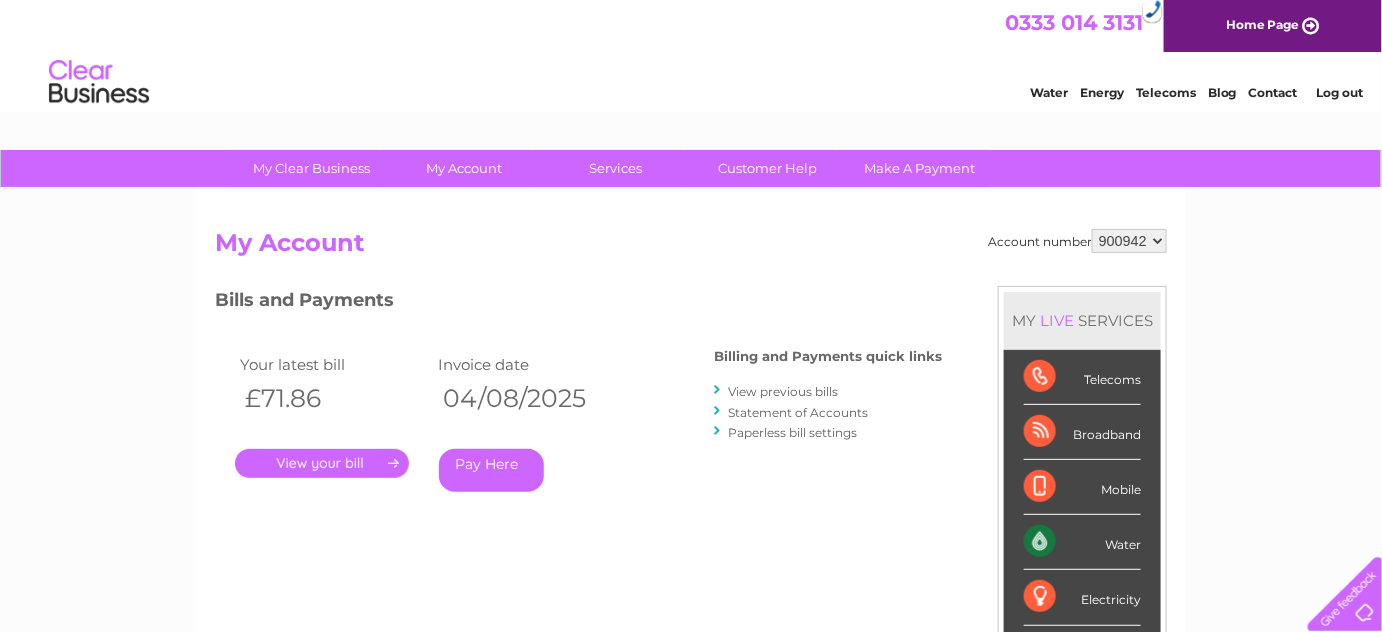 scroll, scrollTop: 0, scrollLeft: 0, axis: both 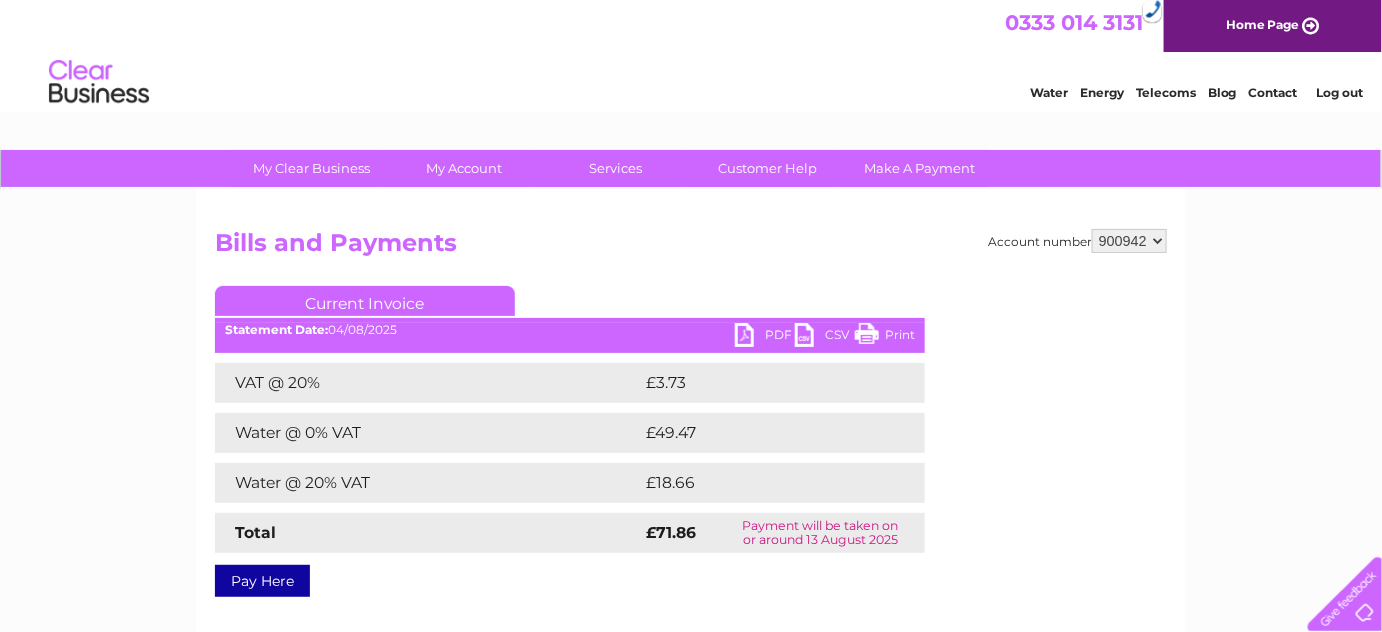 click on "PDF" at bounding box center [765, 337] 